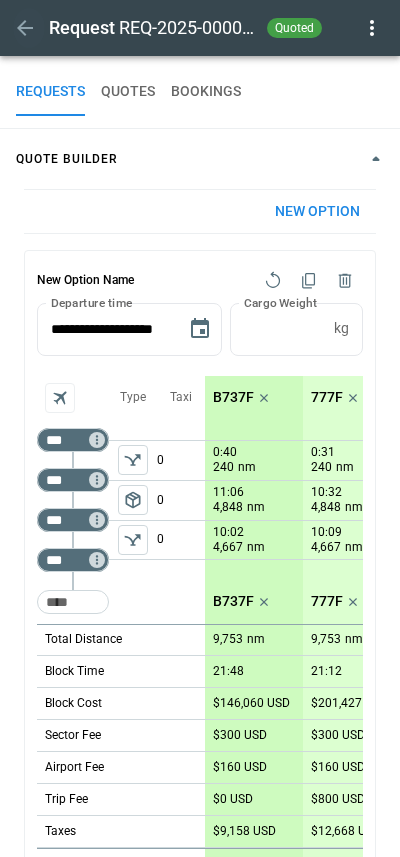 scroll, scrollTop: 0, scrollLeft: 0, axis: both 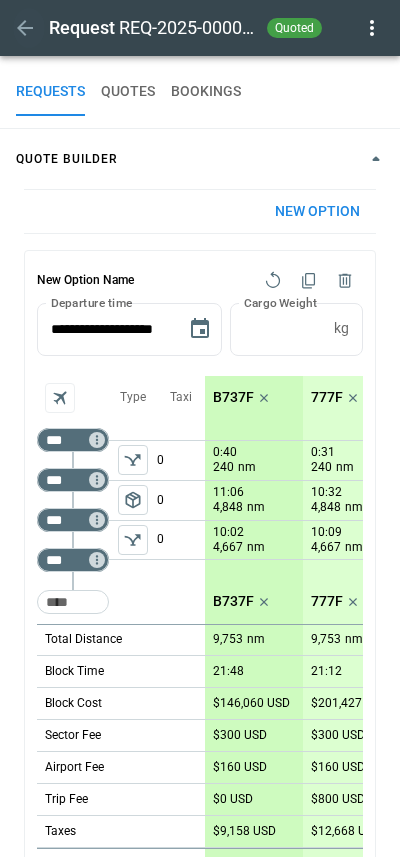 click at bounding box center [25, 28] 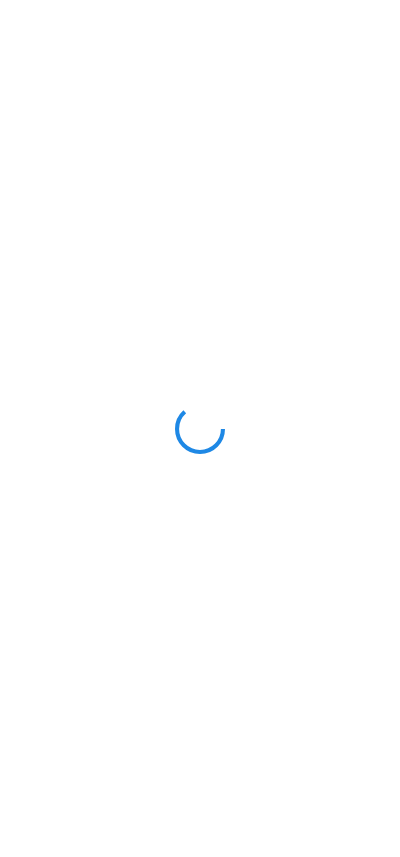 scroll, scrollTop: 0, scrollLeft: 0, axis: both 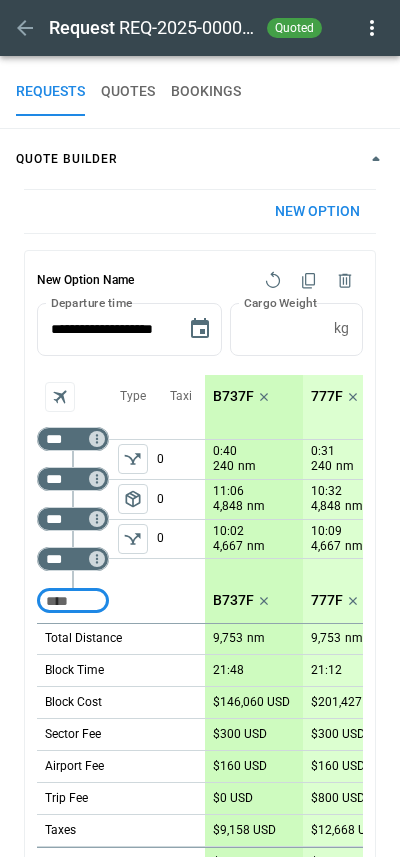 drag, startPoint x: 214, startPoint y: 451, endPoint x: 20, endPoint y: 21, distance: 471.7372 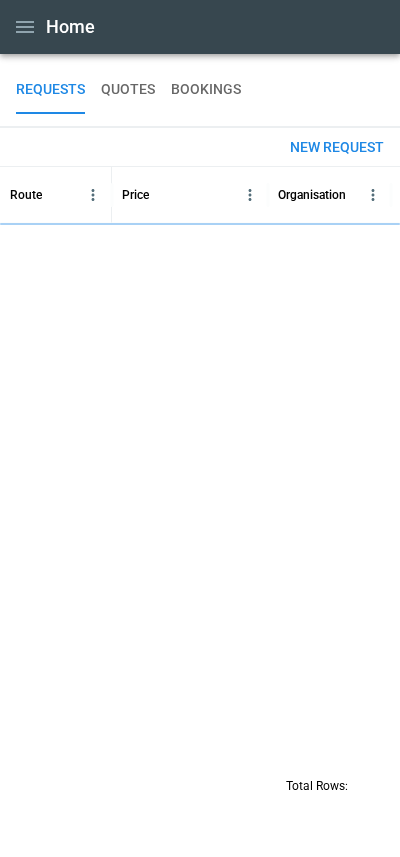 drag, startPoint x: 20, startPoint y: 21, endPoint x: 32, endPoint y: 29, distance: 14.422205 